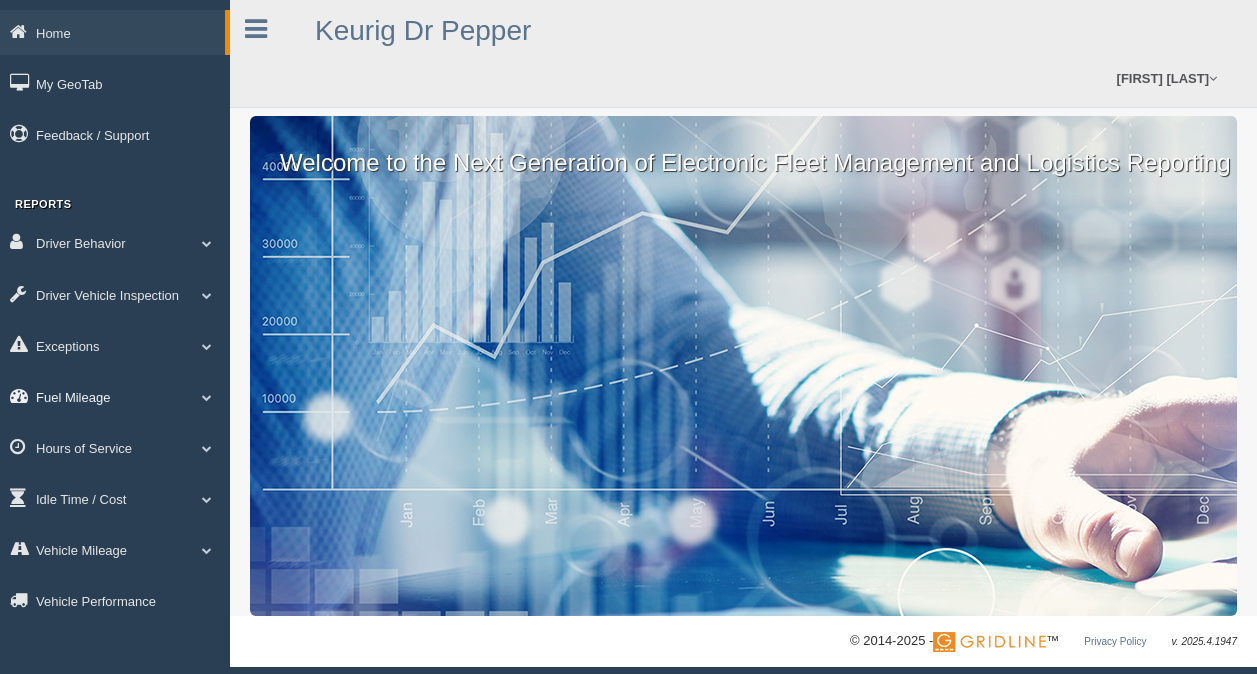 scroll, scrollTop: 0, scrollLeft: 0, axis: both 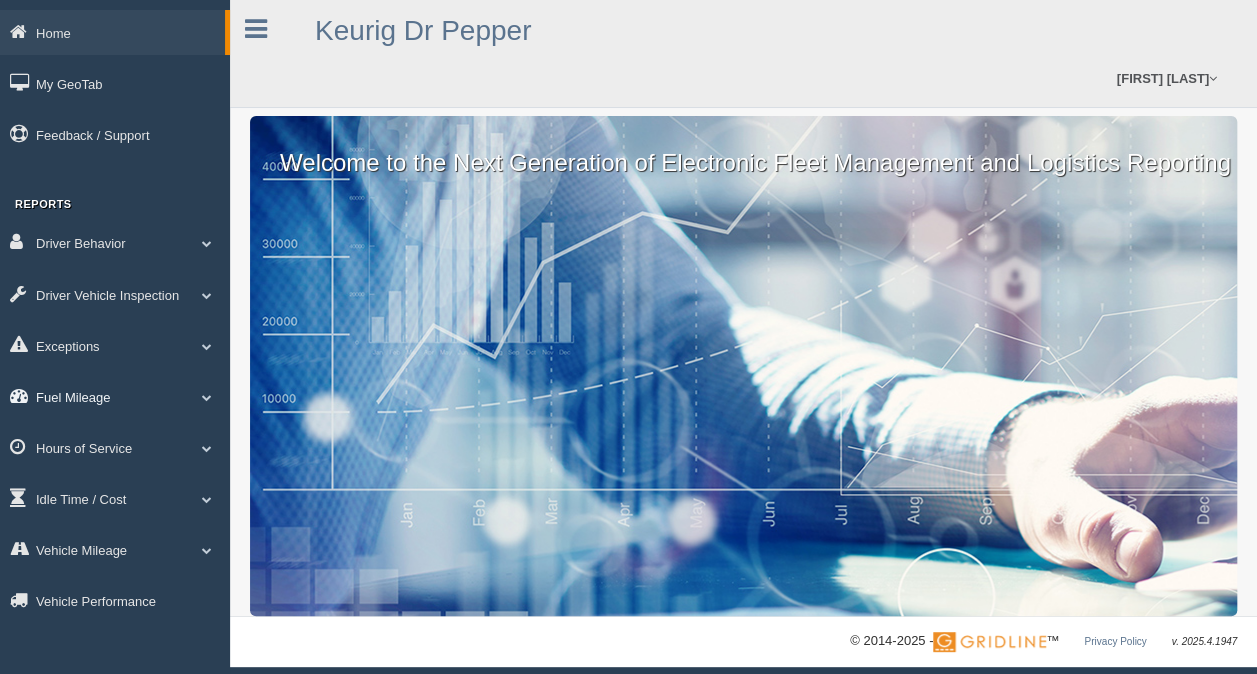 click at bounding box center (207, 397) 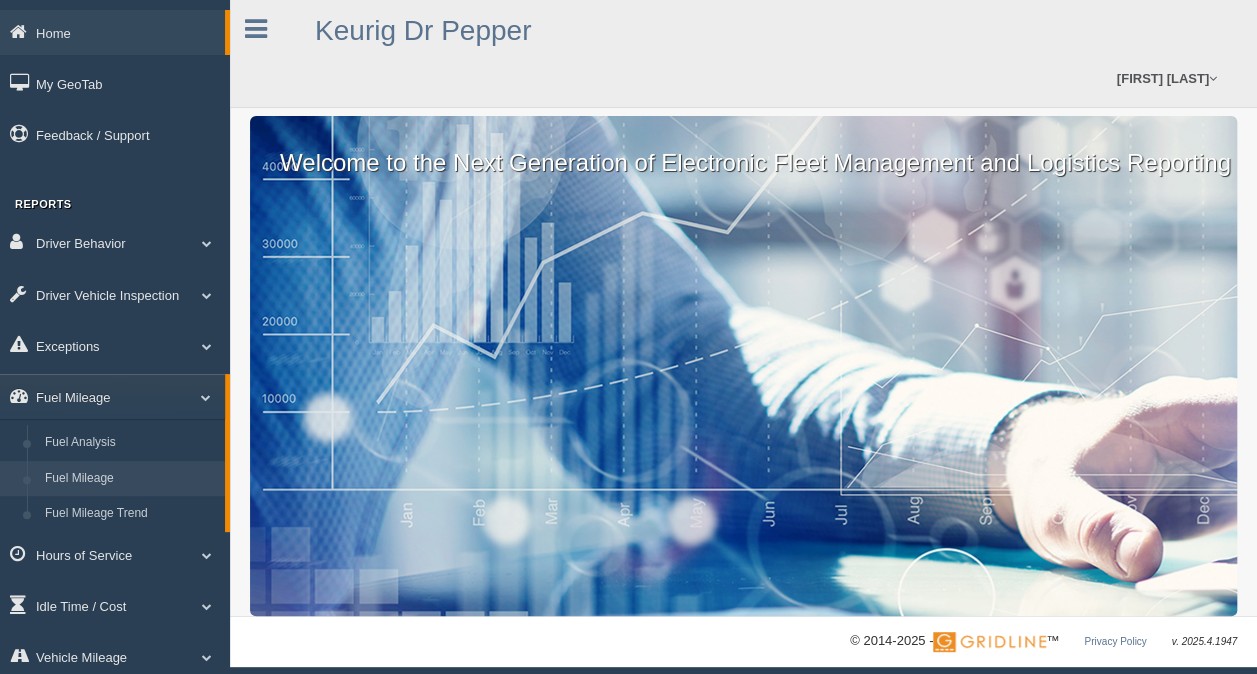 click on "Fuel Mileage" at bounding box center [130, 479] 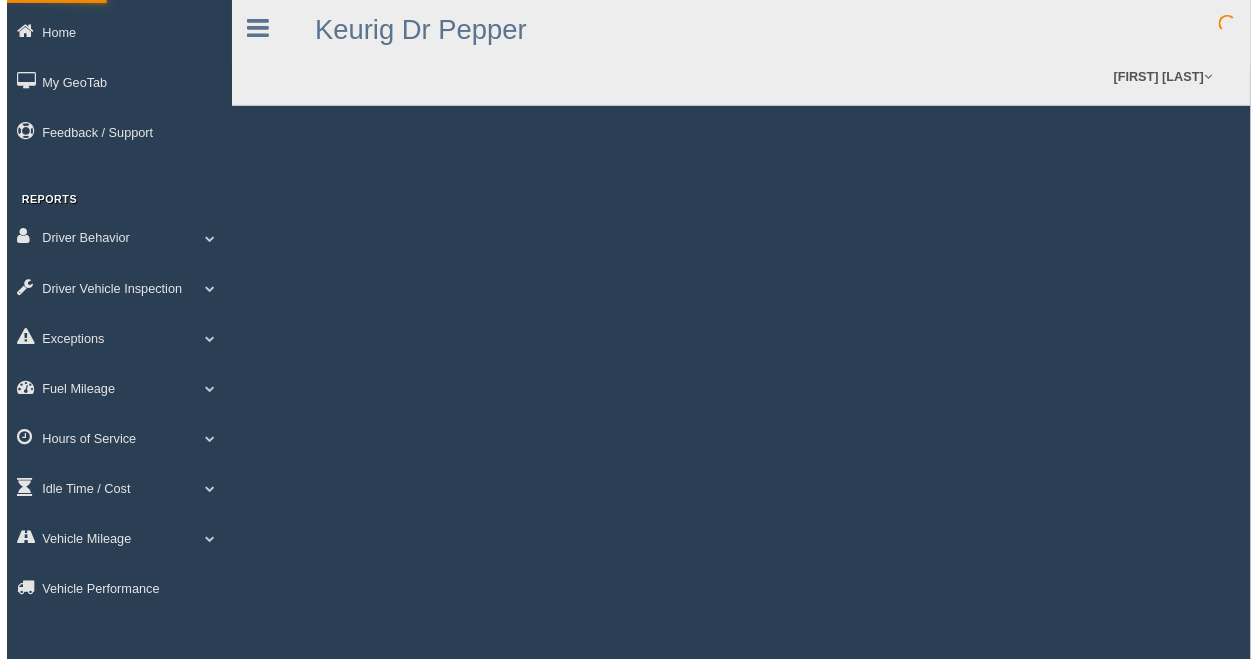scroll, scrollTop: 0, scrollLeft: 0, axis: both 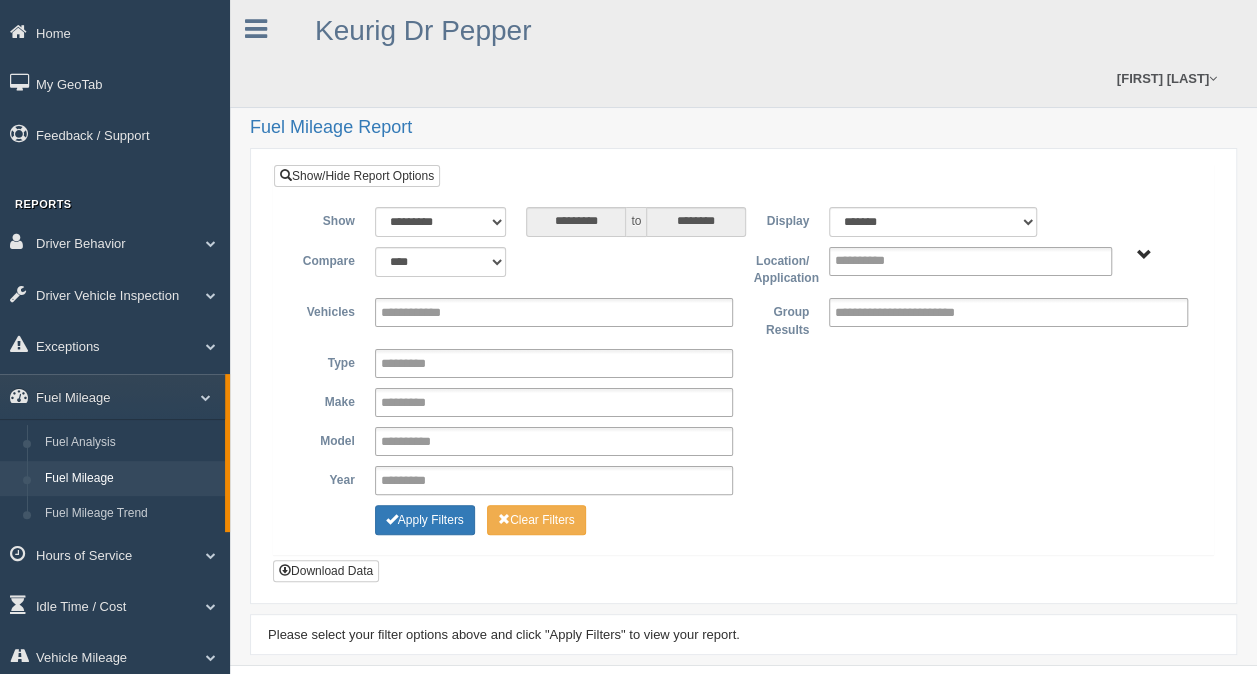 click on "Irving - OTR Tucson - OTR" at bounding box center [1144, 255] 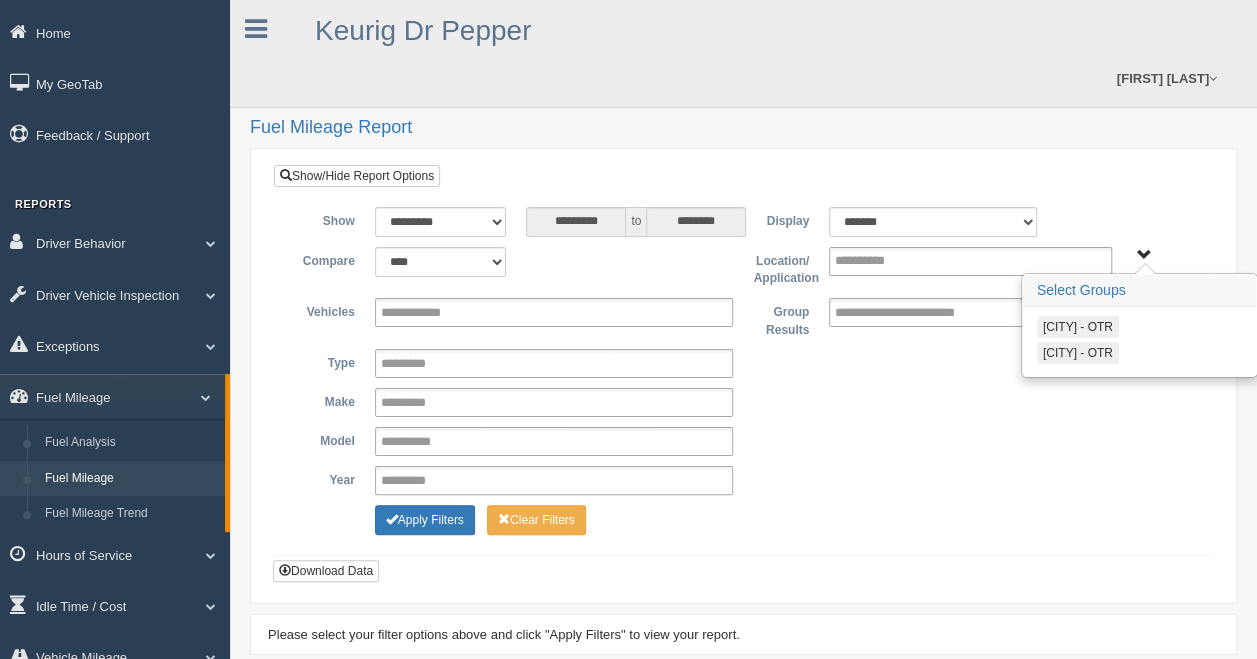 click on "Tucson - OTR" at bounding box center (1078, 353) 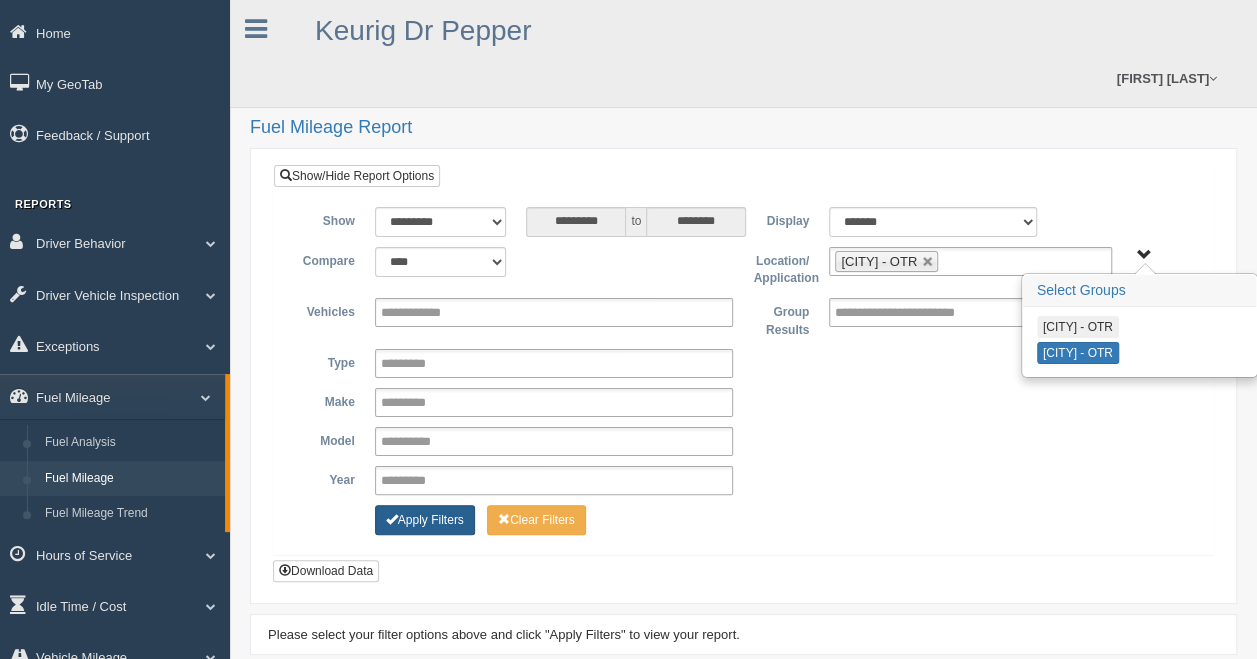 click on "Apply Filters" at bounding box center [425, 520] 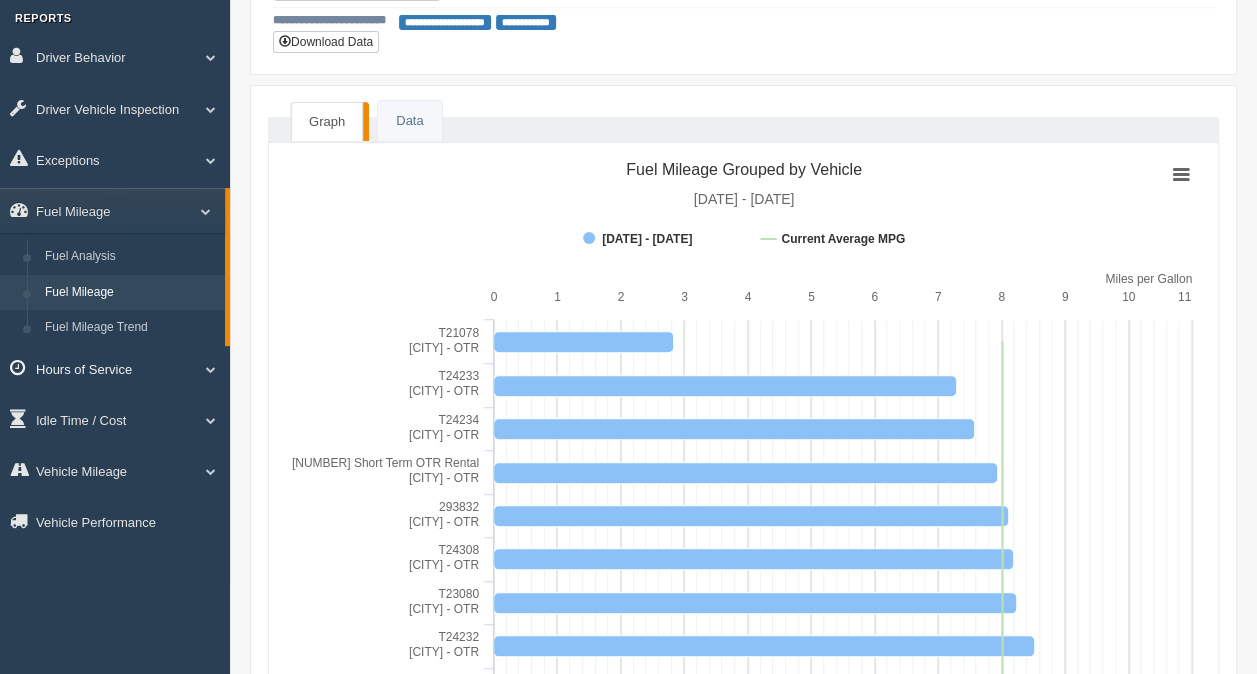 scroll, scrollTop: 200, scrollLeft: 0, axis: vertical 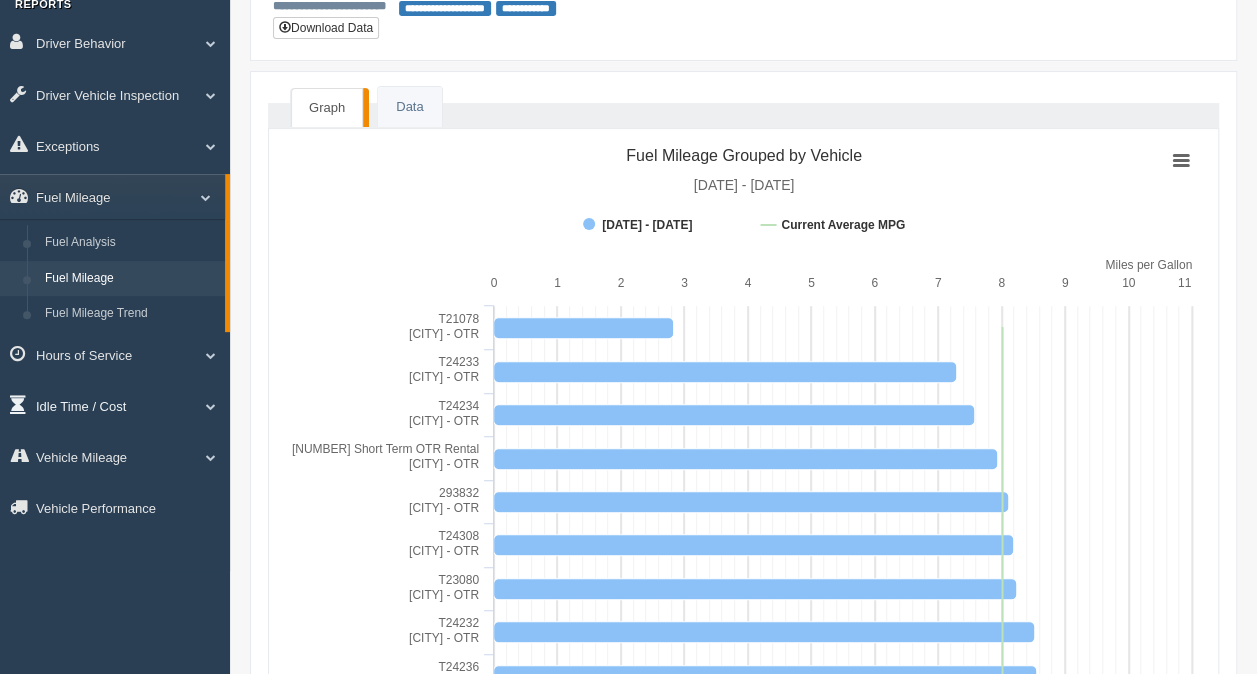 click on "Idle Time / Cost" at bounding box center [115, 405] 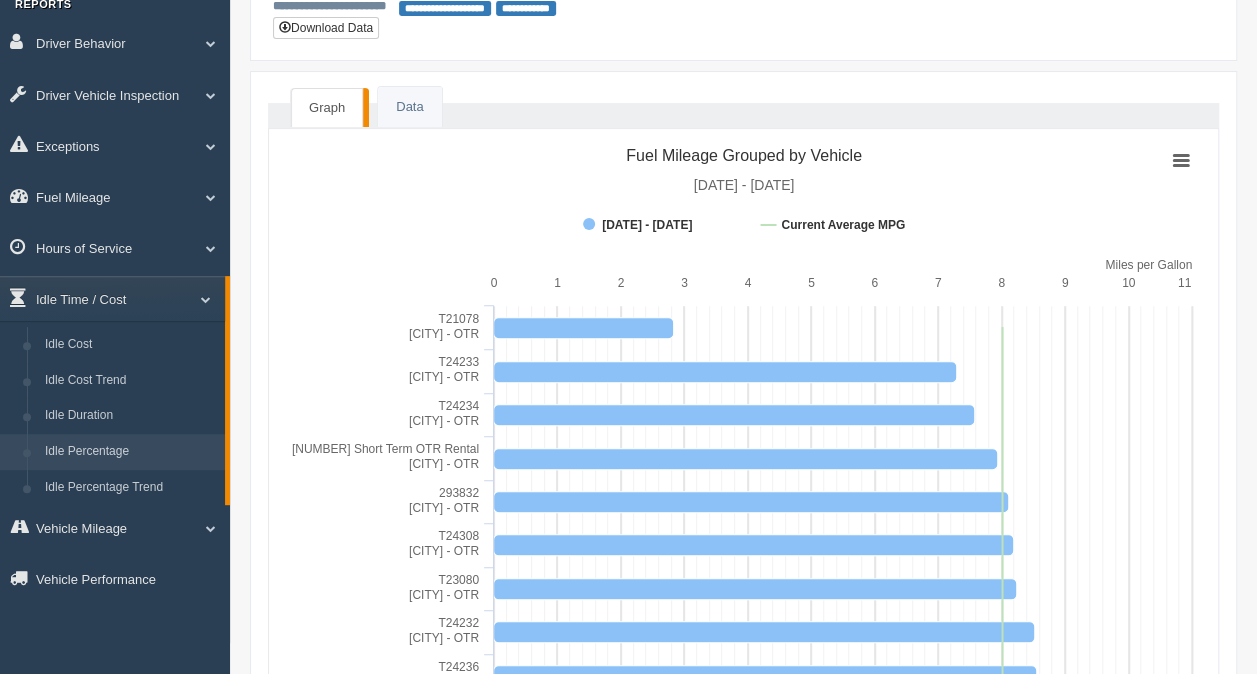 click on "Idle Percentage" at bounding box center [130, 452] 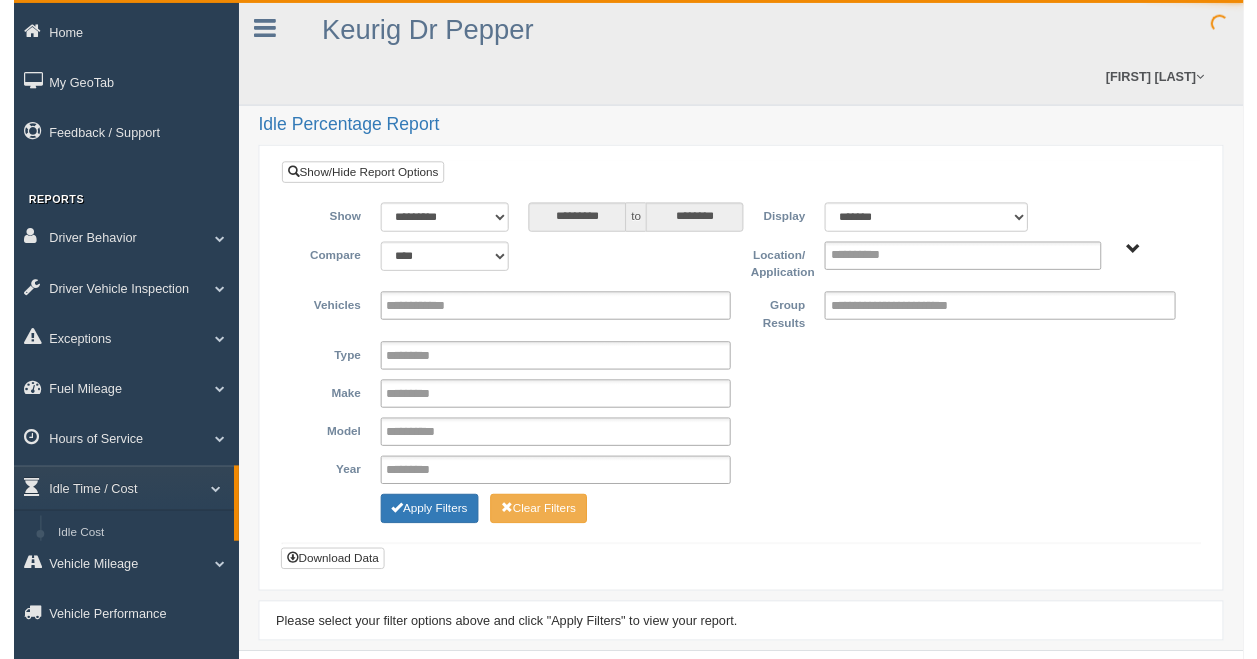 scroll, scrollTop: 0, scrollLeft: 0, axis: both 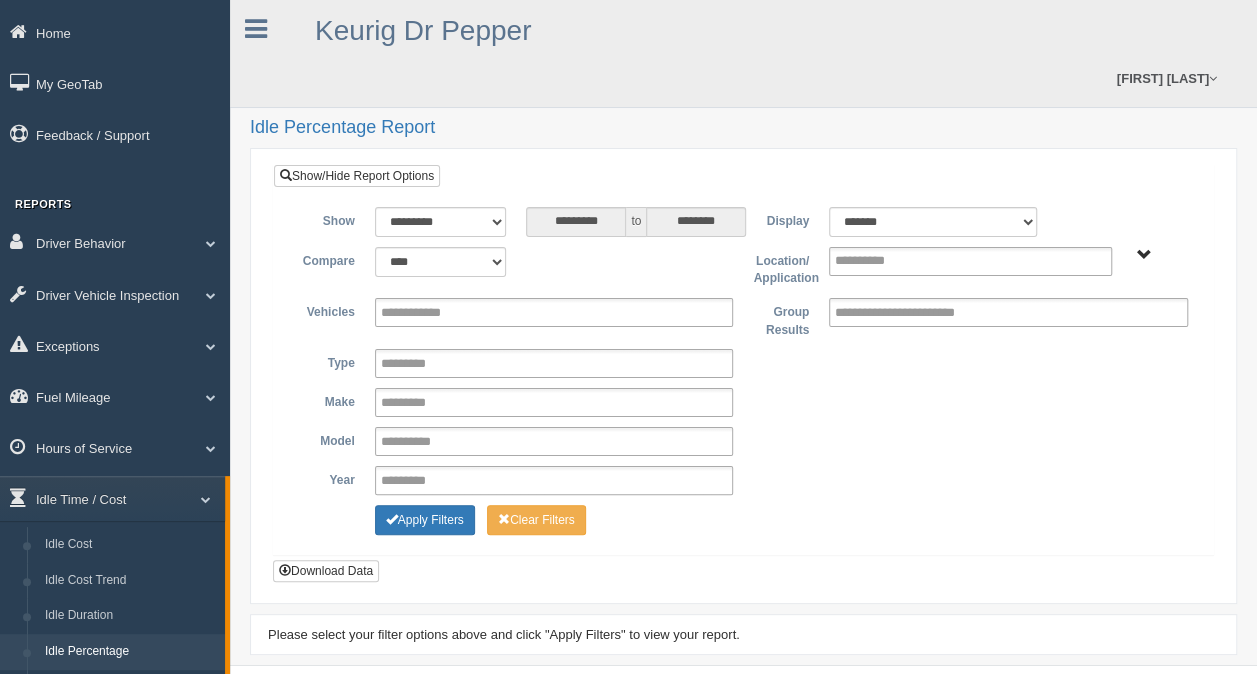 click on "Irving - OTR Tucson - OTR" at bounding box center (1144, 255) 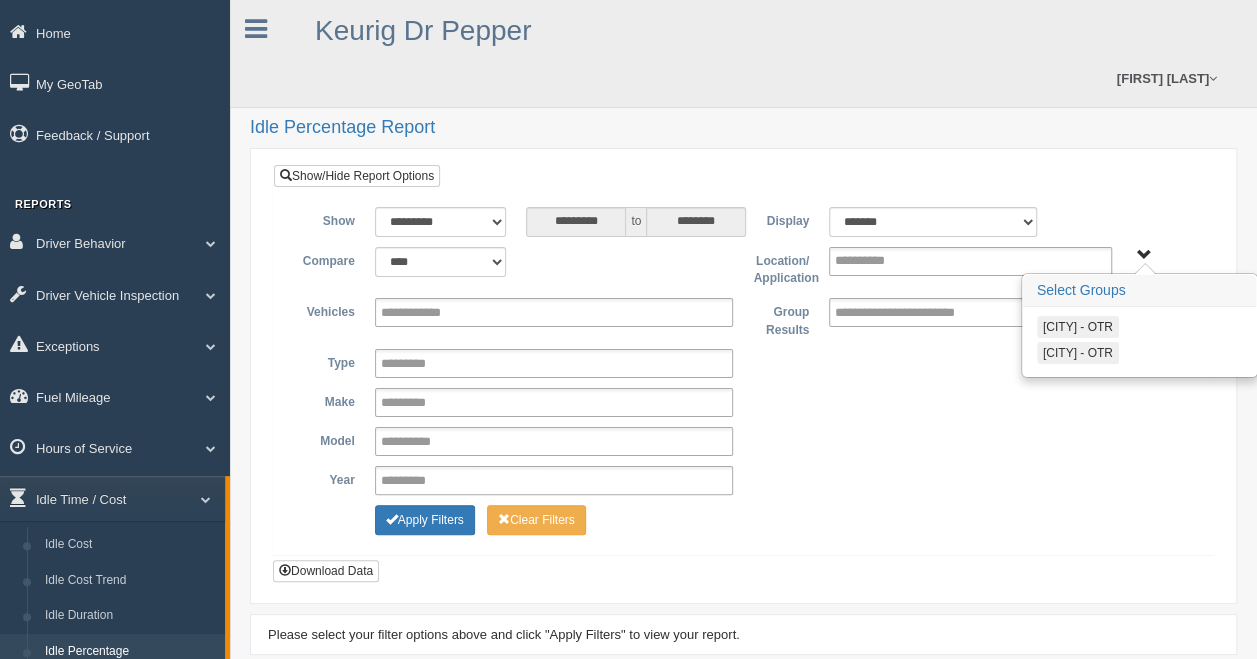 click on "[CITY] - OTR" at bounding box center (1078, 353) 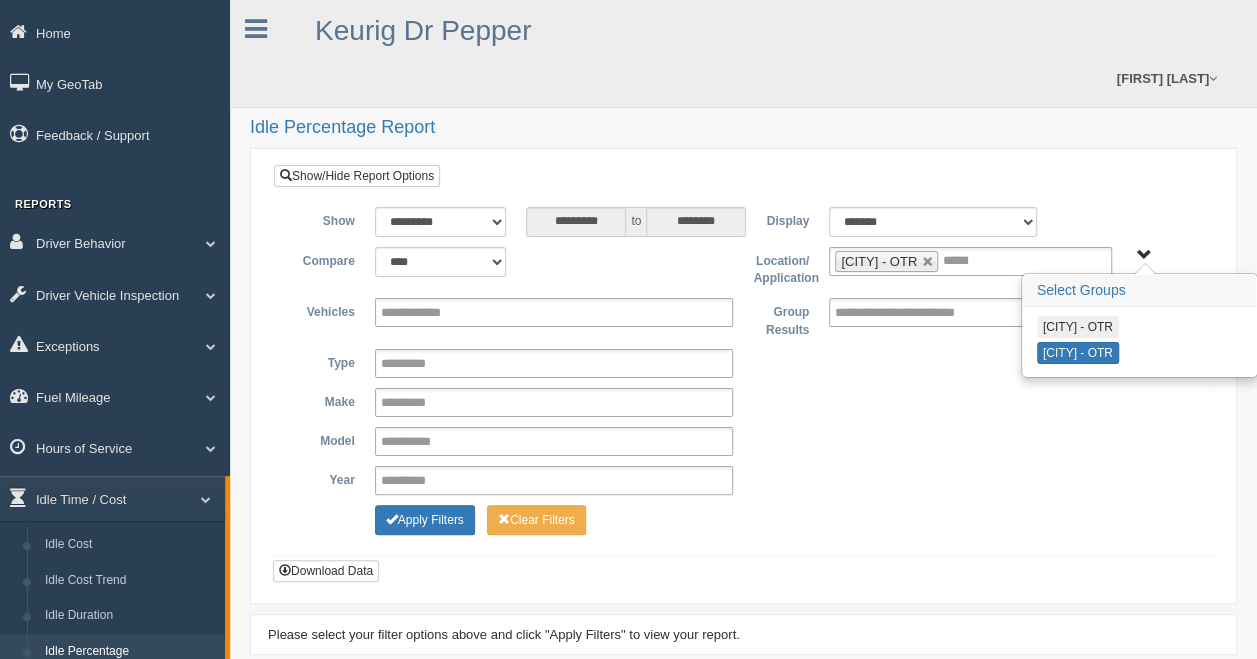 type 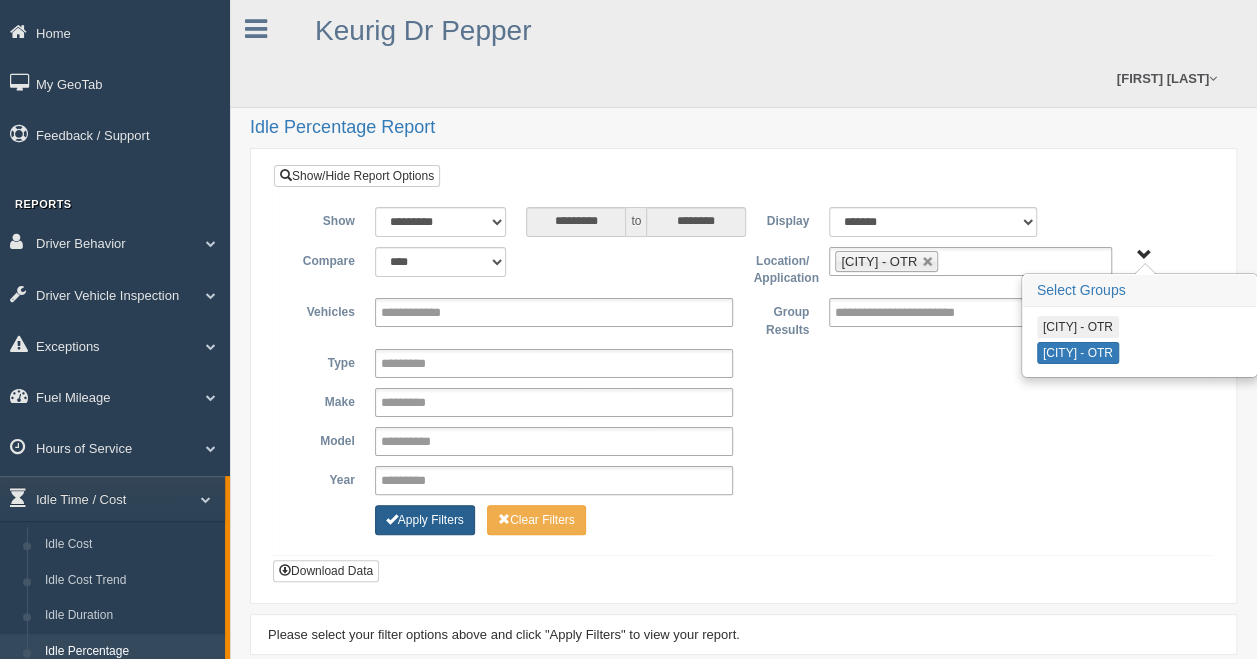 click on "Apply Filters" at bounding box center (425, 520) 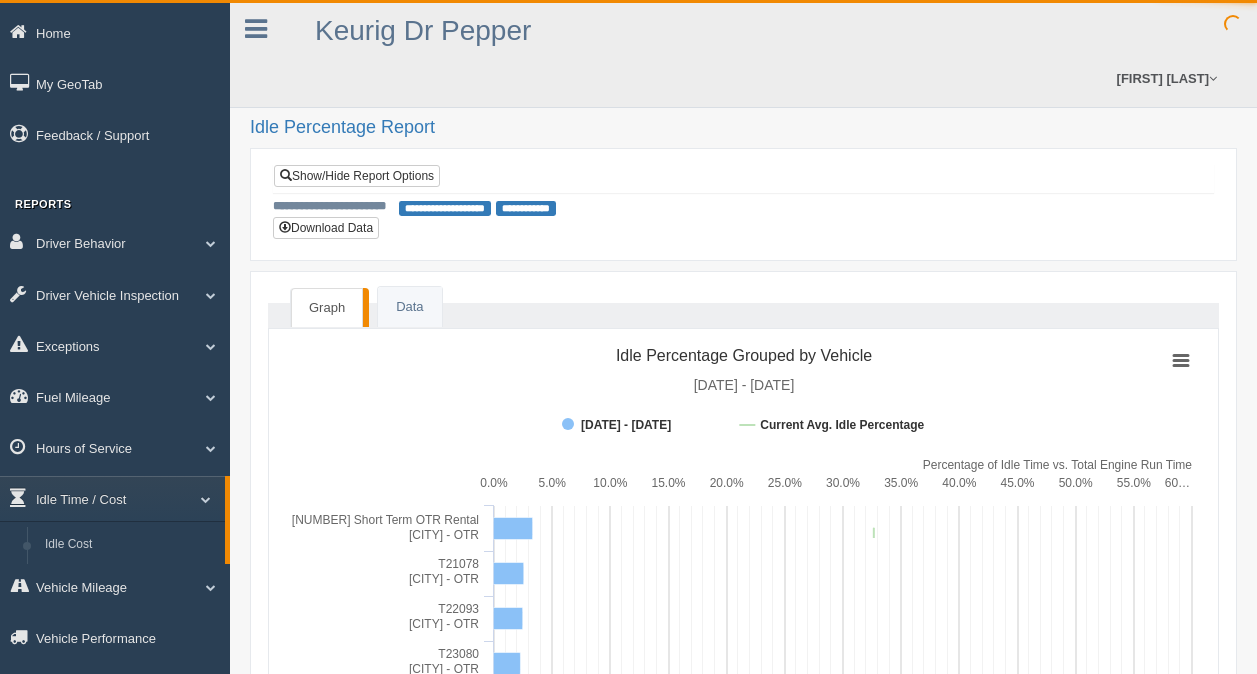 scroll, scrollTop: 0, scrollLeft: 0, axis: both 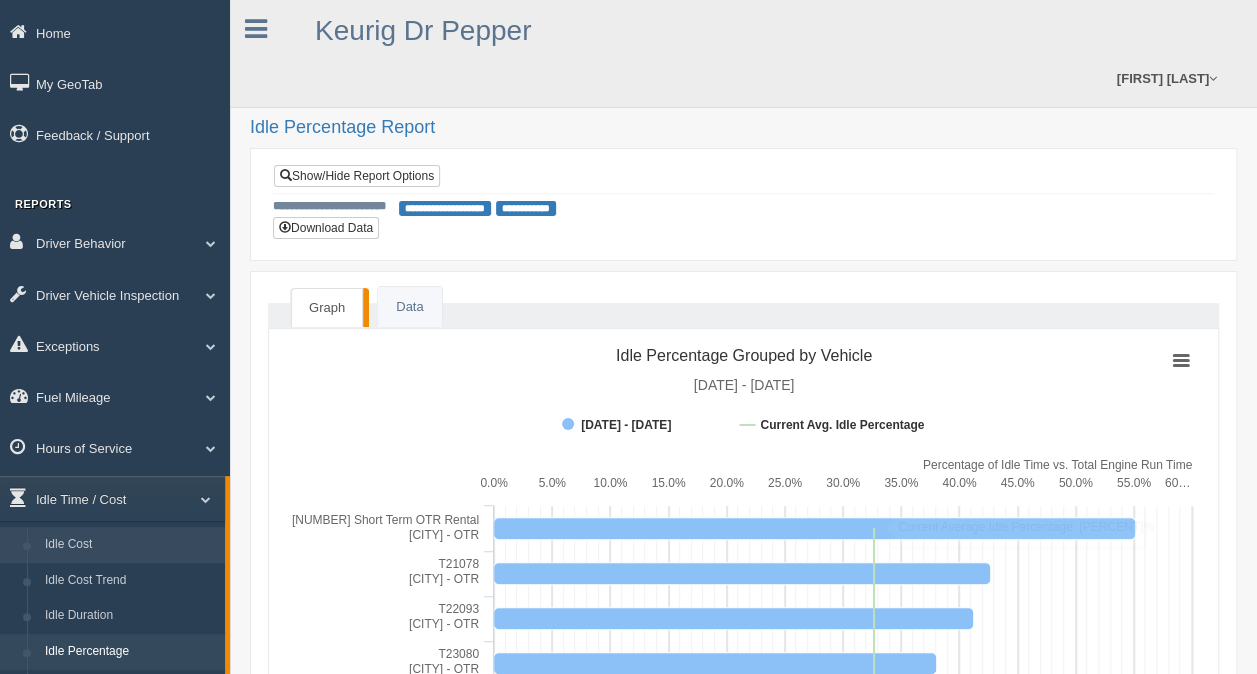 click on "Idle Cost" at bounding box center (130, 545) 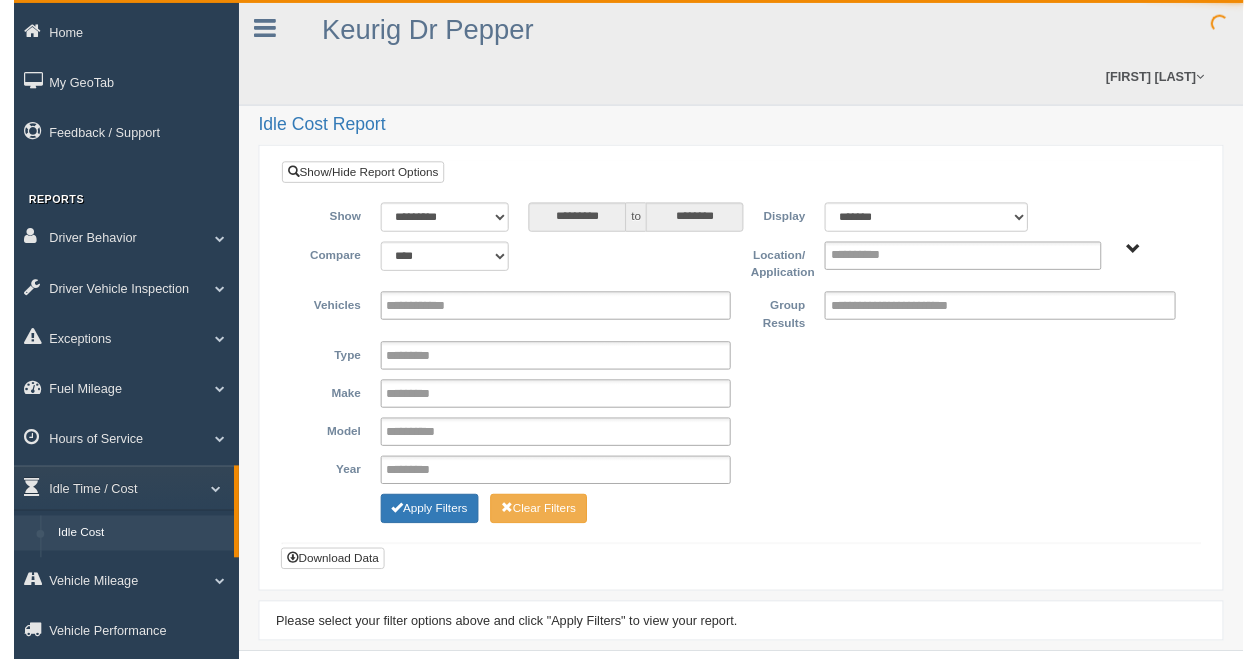 scroll, scrollTop: 0, scrollLeft: 0, axis: both 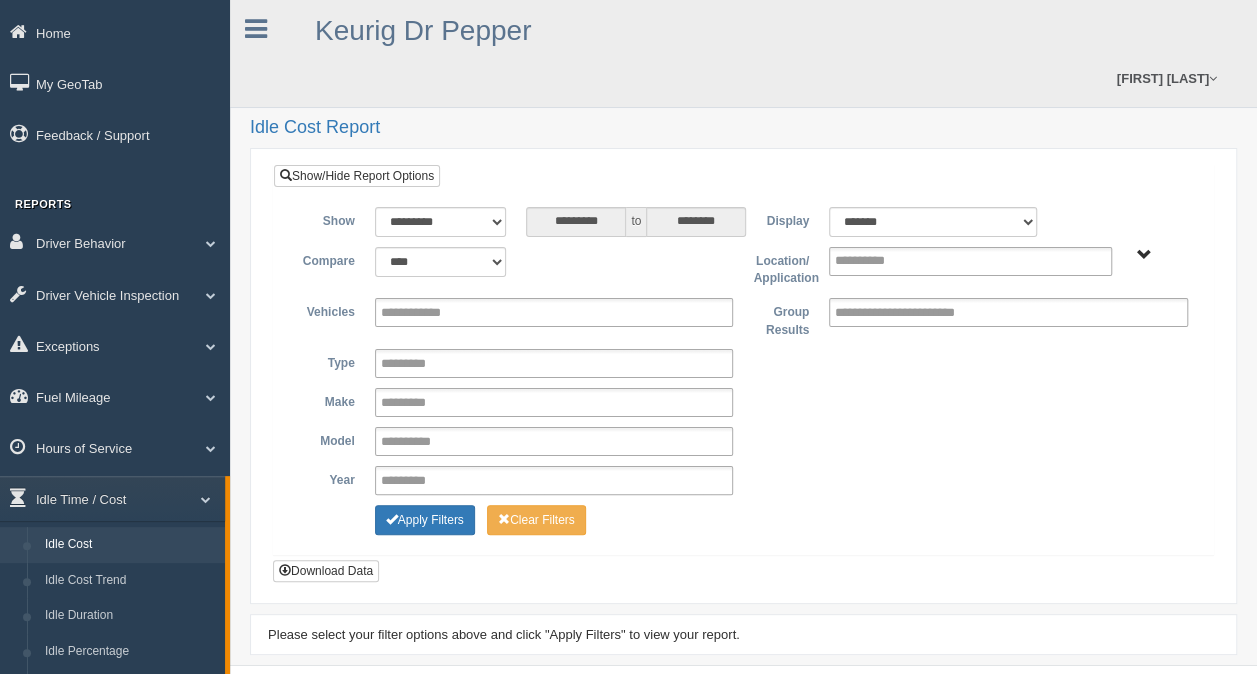 click on "Irving - OTR Tucson - OTR" at bounding box center (1144, 255) 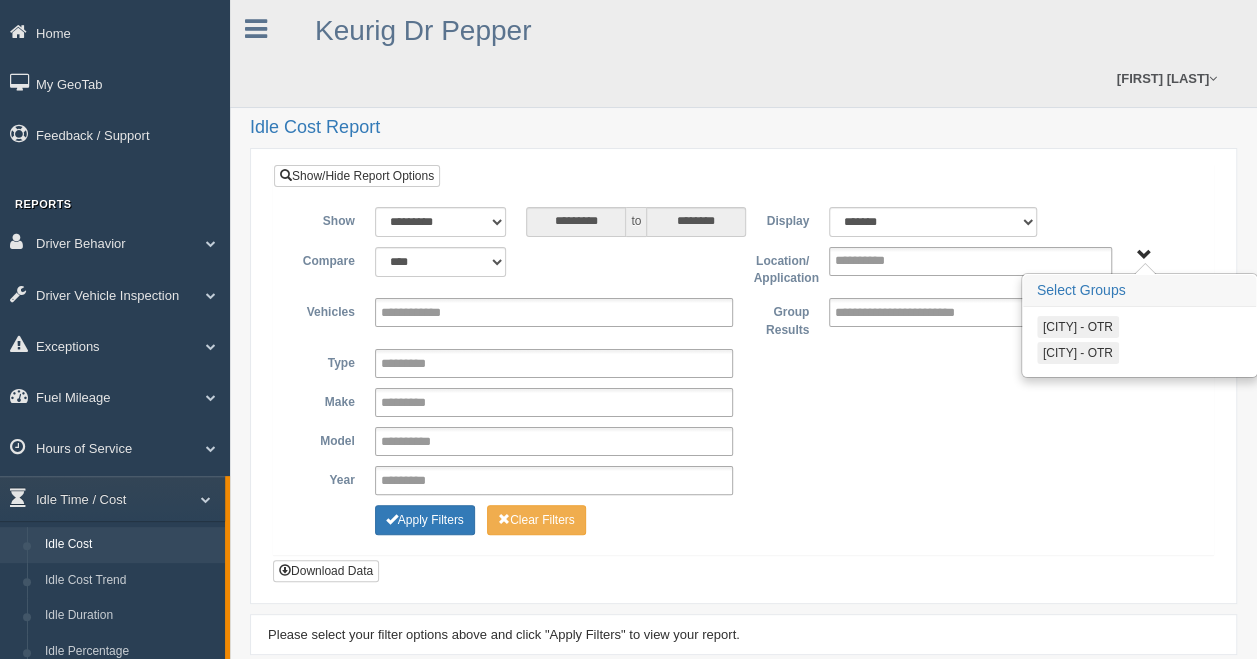 click on "[CITY] - OTR" at bounding box center (1078, 353) 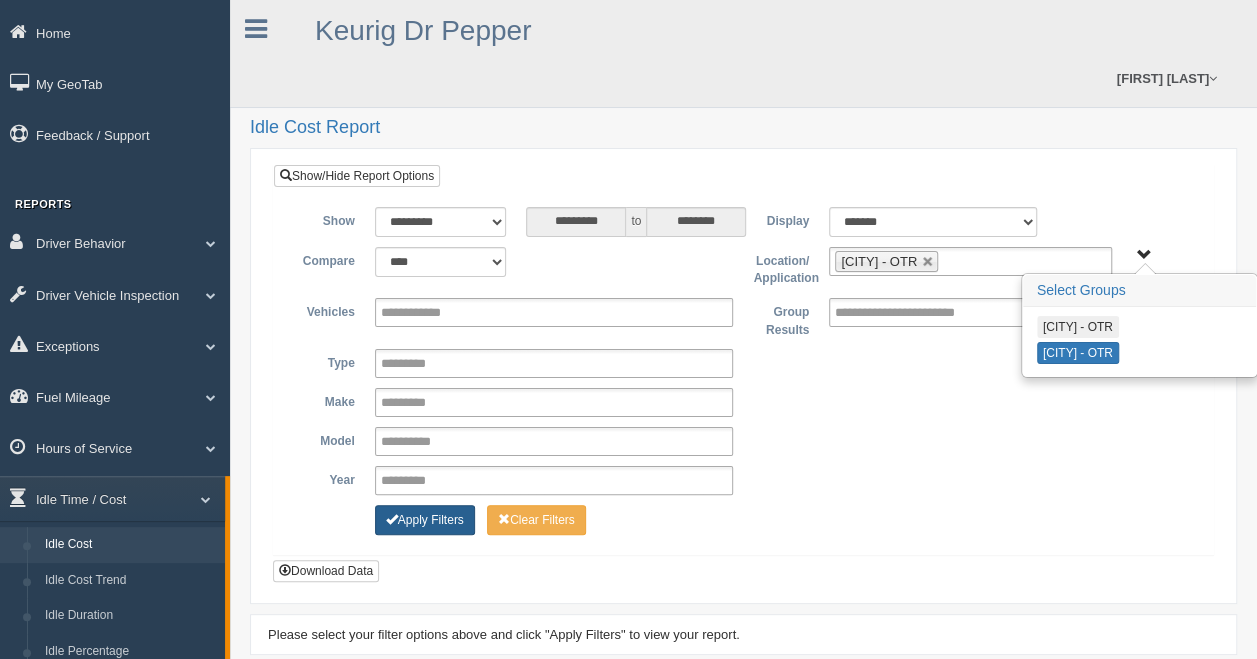click on "Apply Filters" at bounding box center (425, 520) 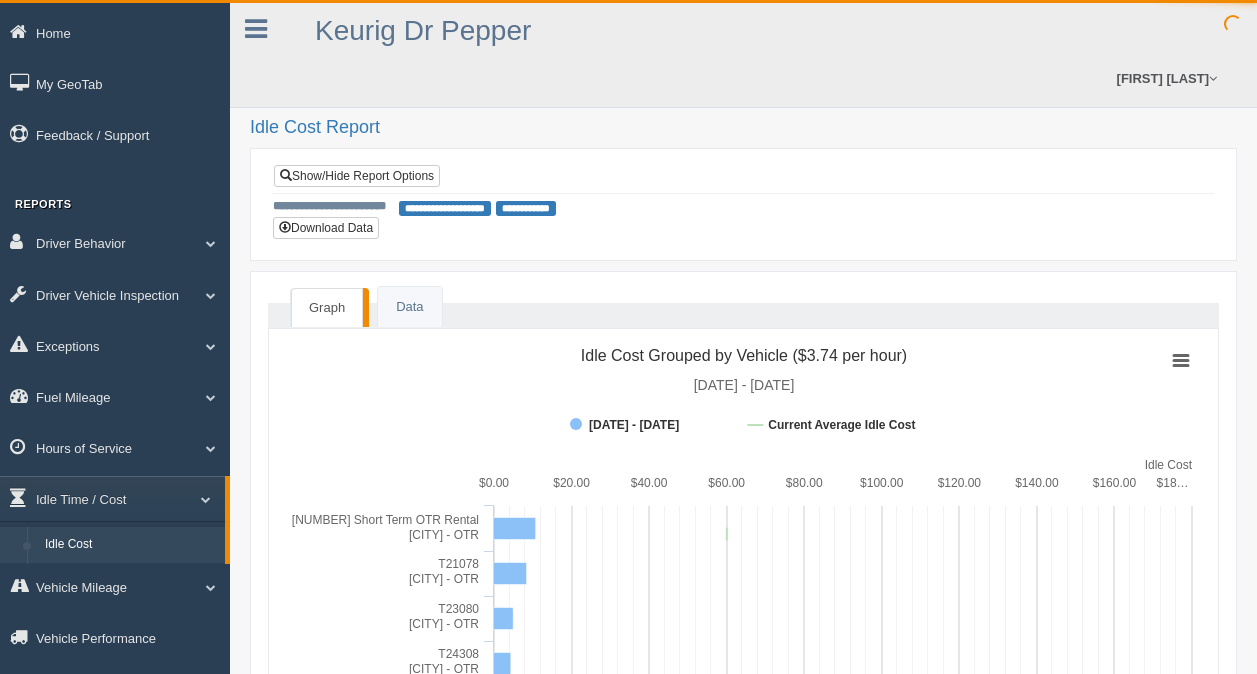 scroll, scrollTop: 0, scrollLeft: 0, axis: both 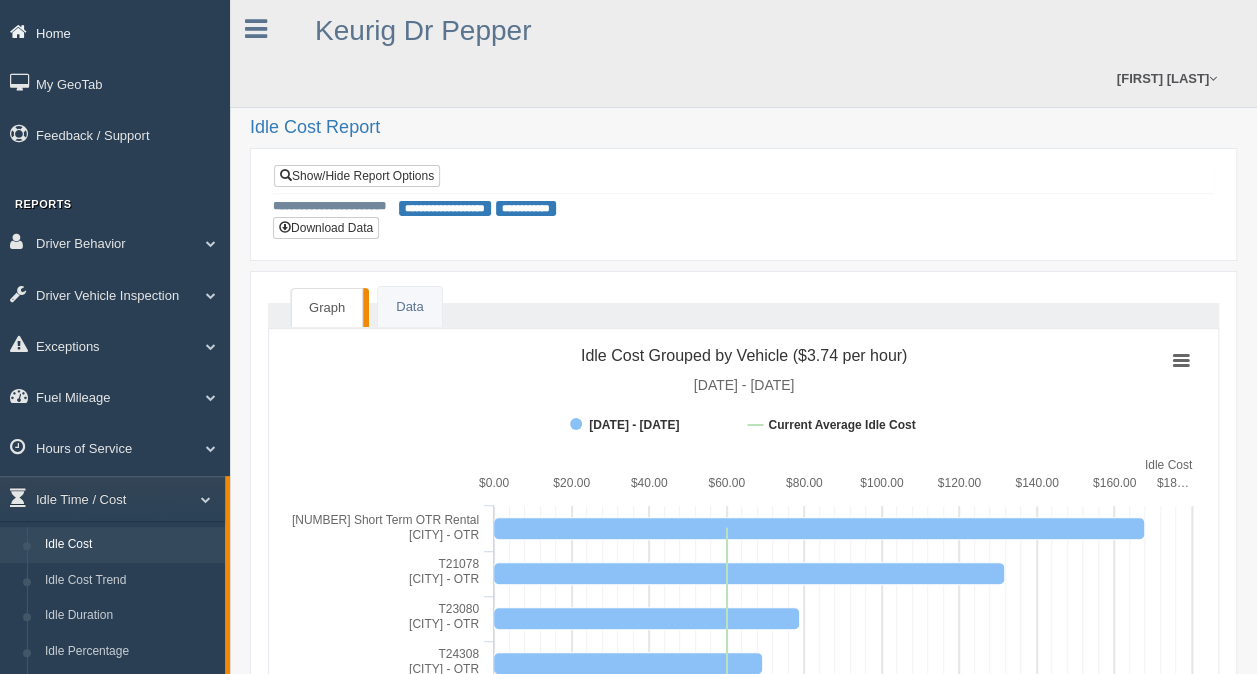 click on "Home" at bounding box center (115, 32) 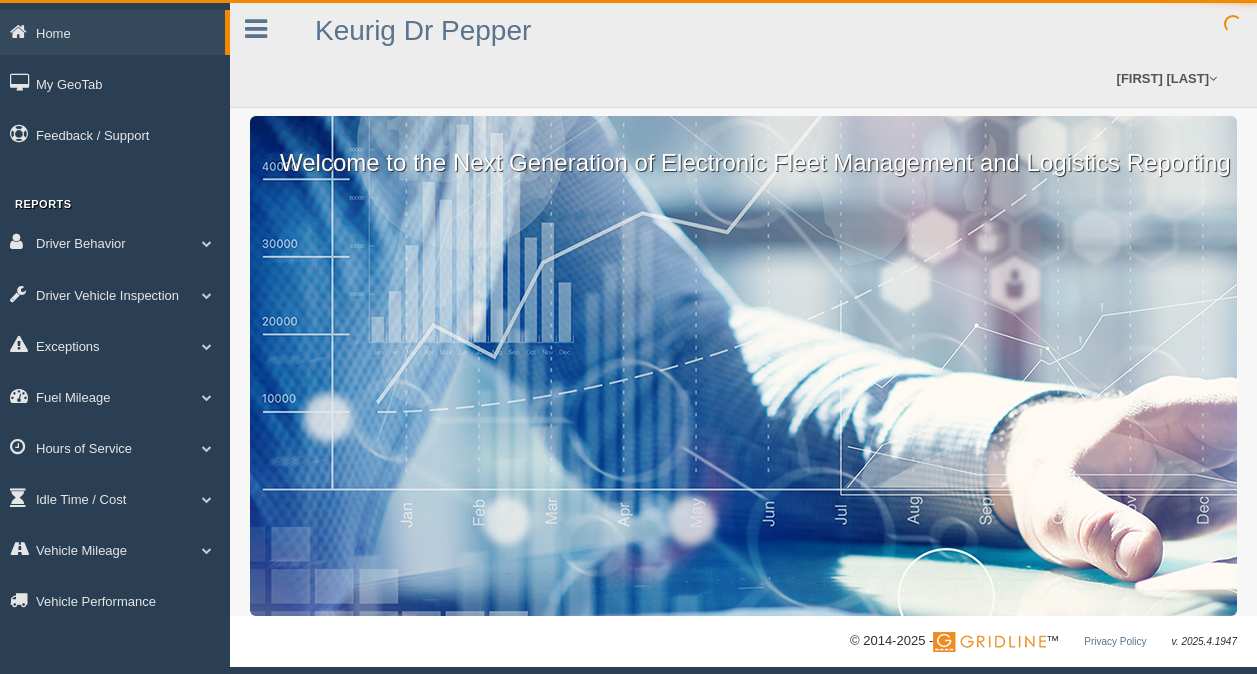 scroll, scrollTop: 0, scrollLeft: 0, axis: both 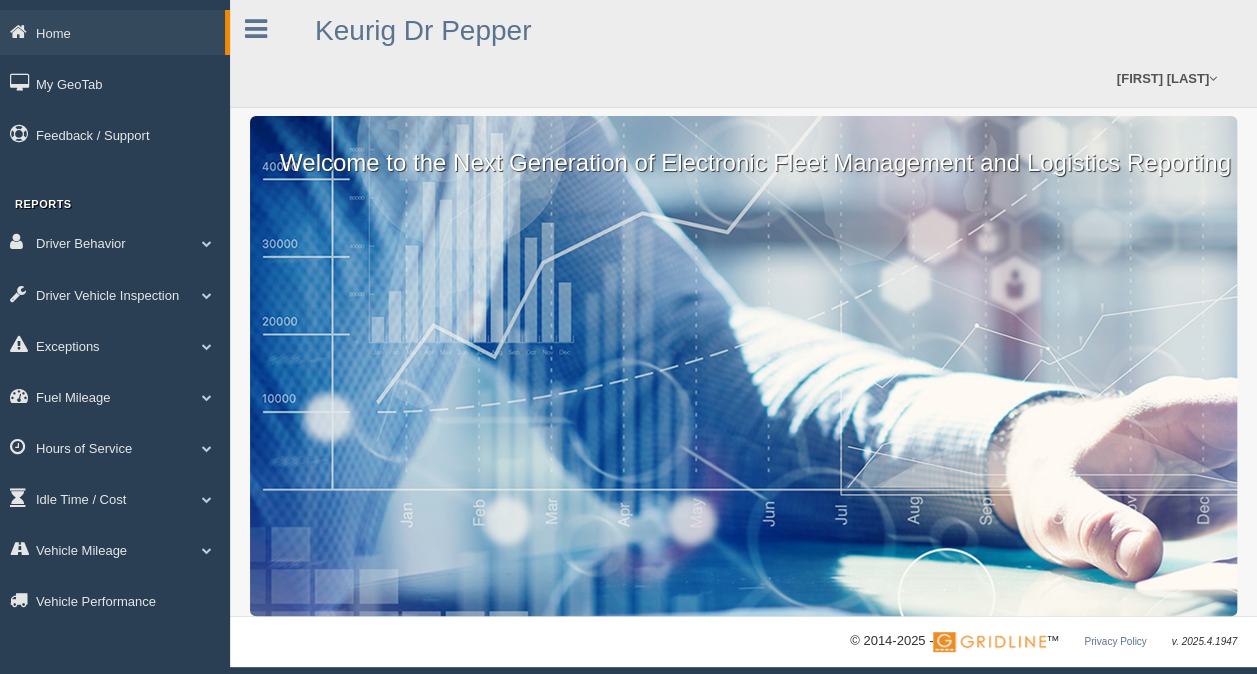 click on "Home" at bounding box center (112, 32) 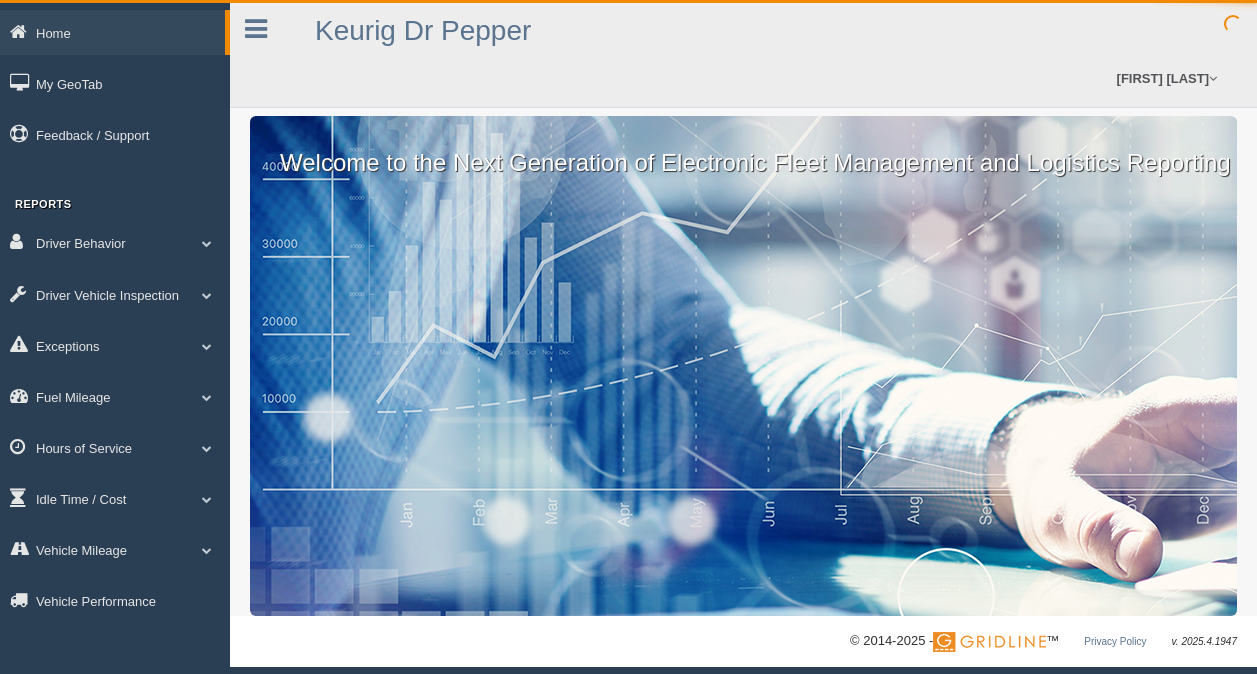 scroll, scrollTop: 0, scrollLeft: 0, axis: both 